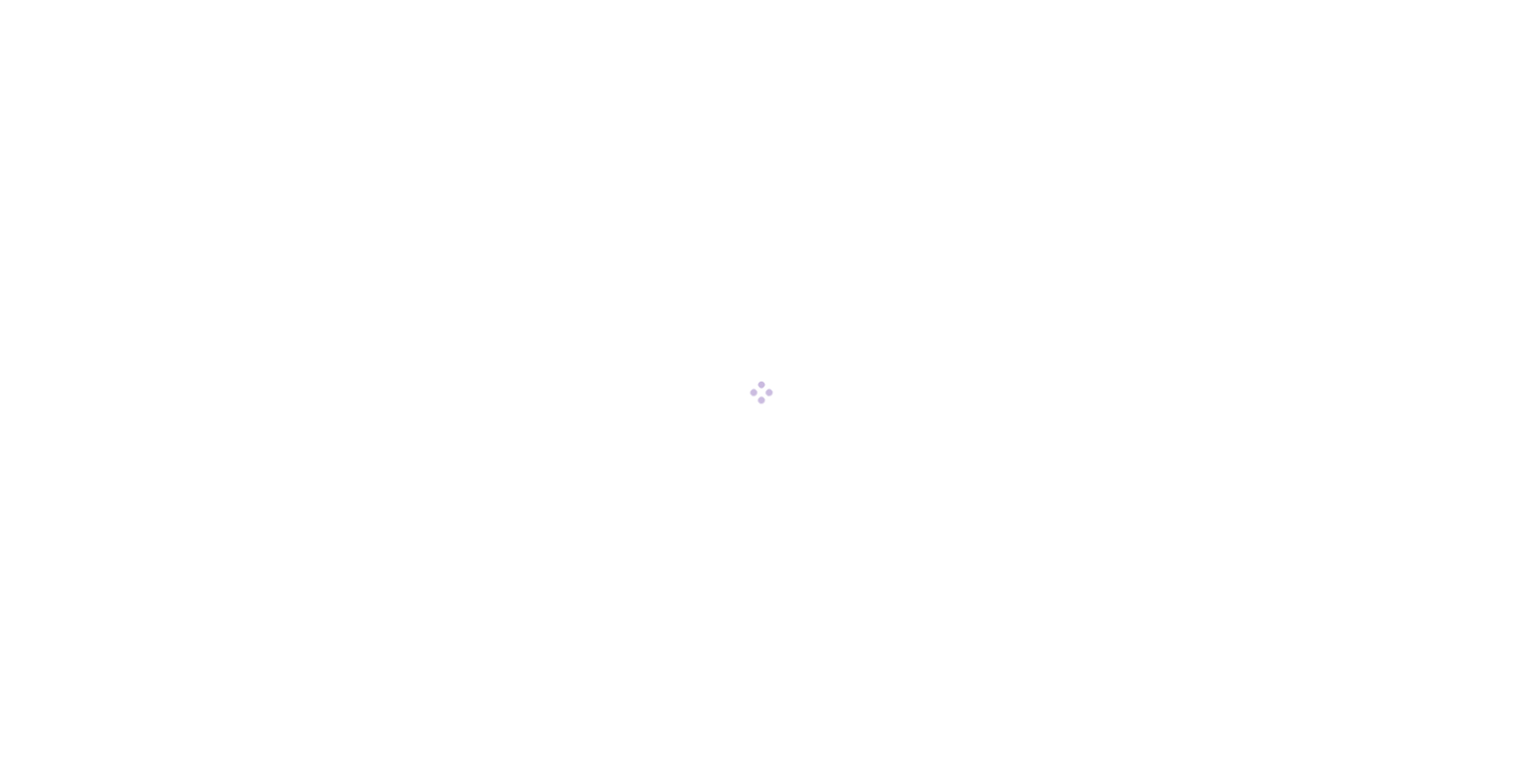 scroll, scrollTop: 0, scrollLeft: 0, axis: both 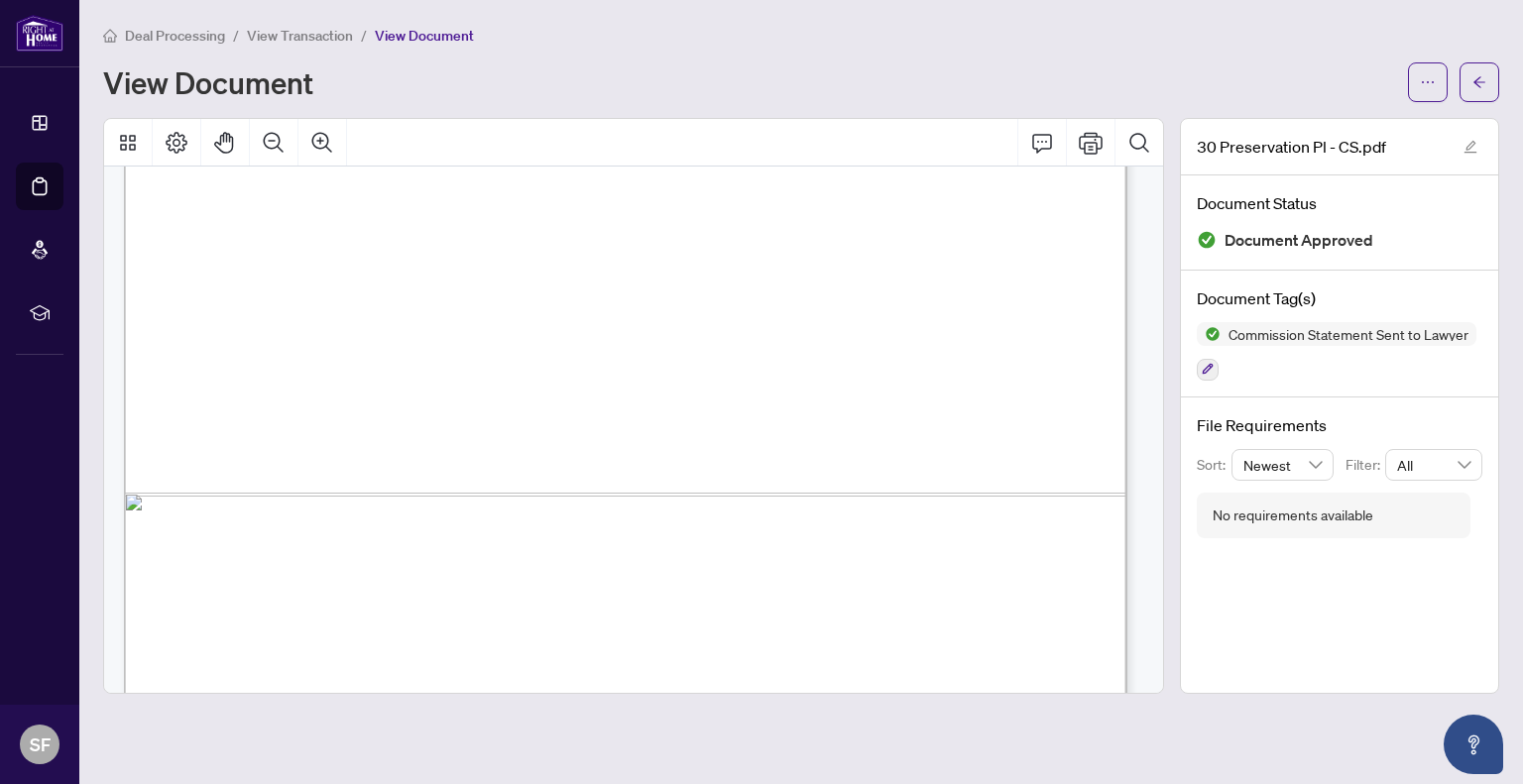 click at bounding box center [977, 484] 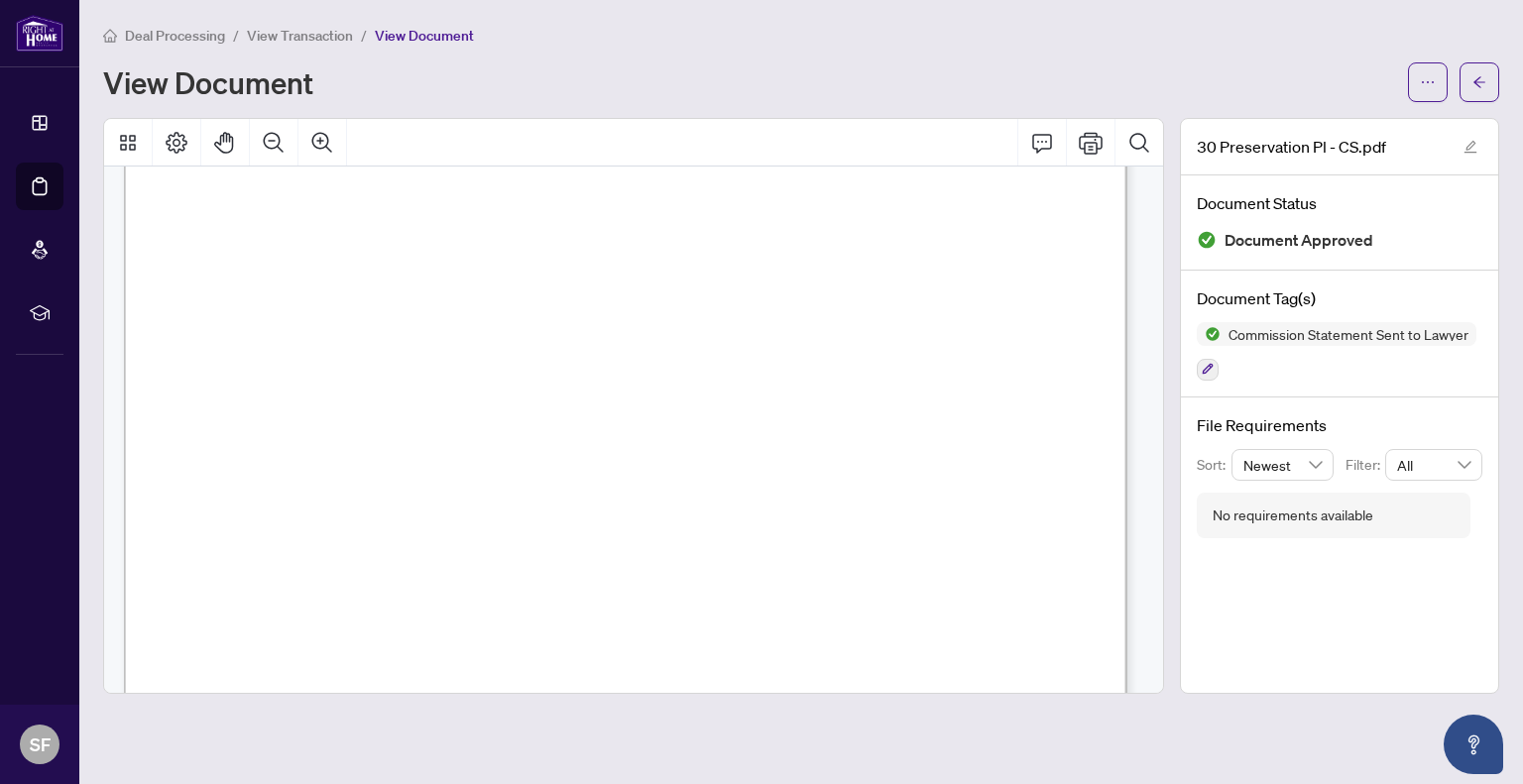 scroll, scrollTop: 393, scrollLeft: 0, axis: vertical 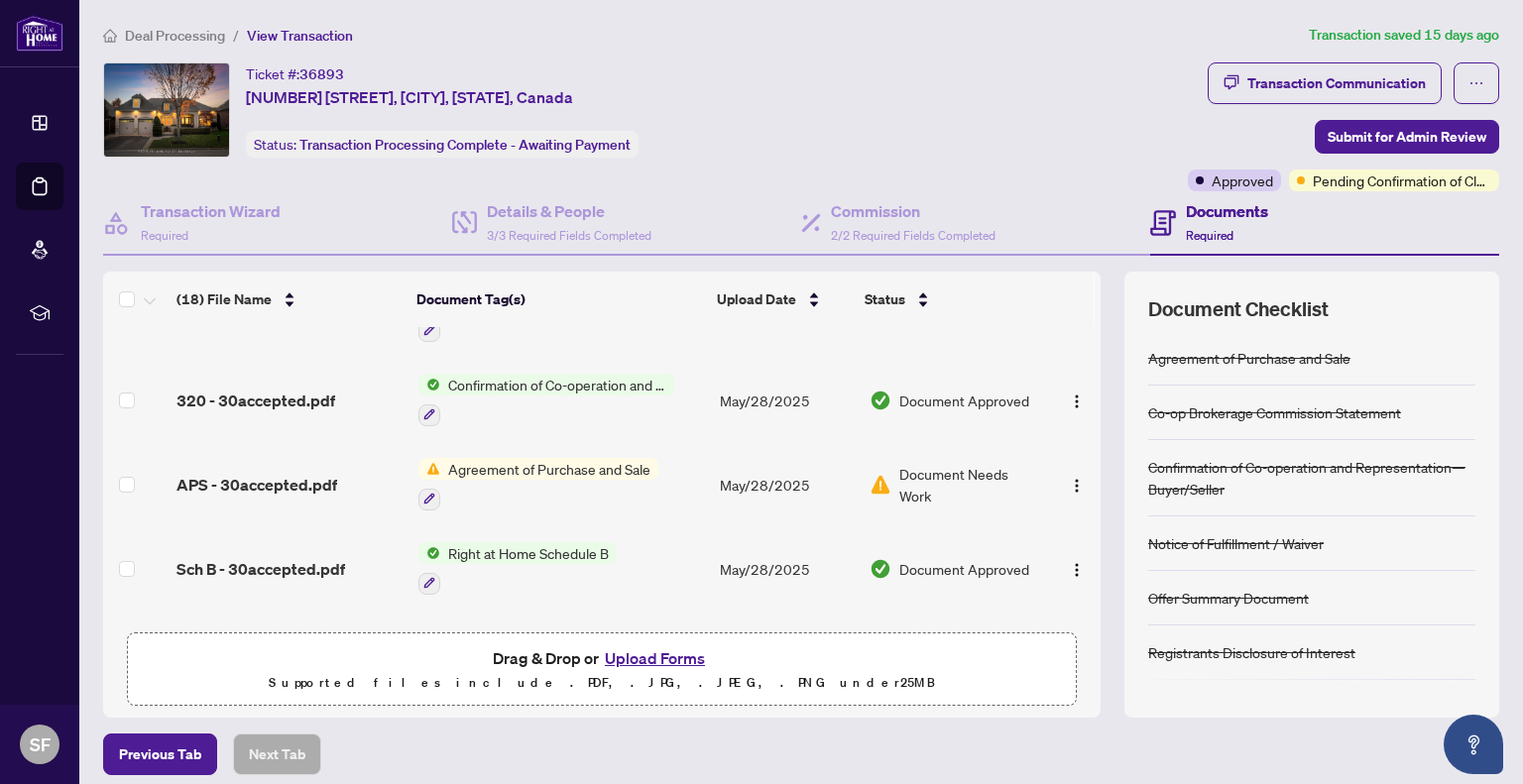 click on "Document Needs Work" at bounding box center (970, 485) 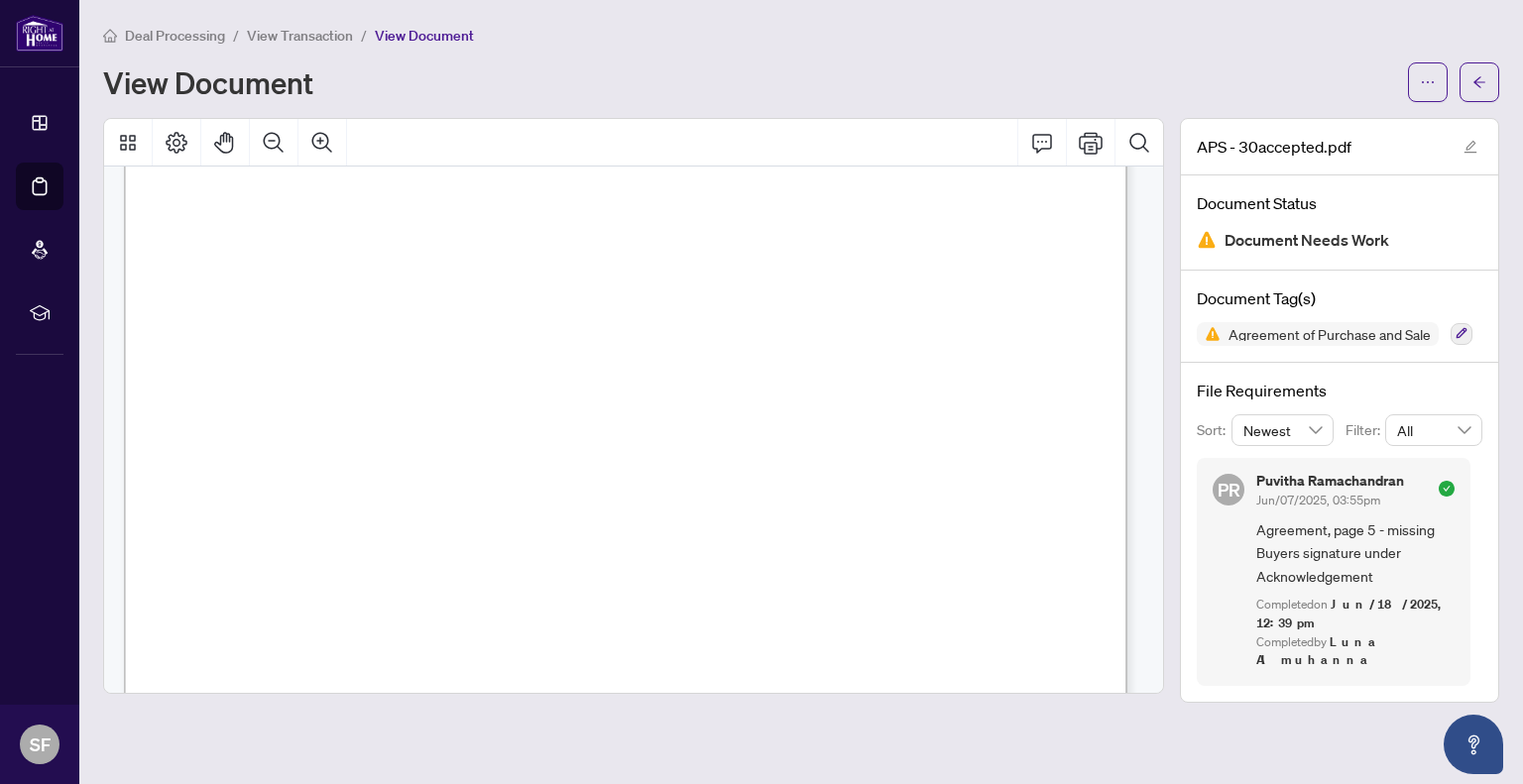 scroll, scrollTop: 6743, scrollLeft: 0, axis: vertical 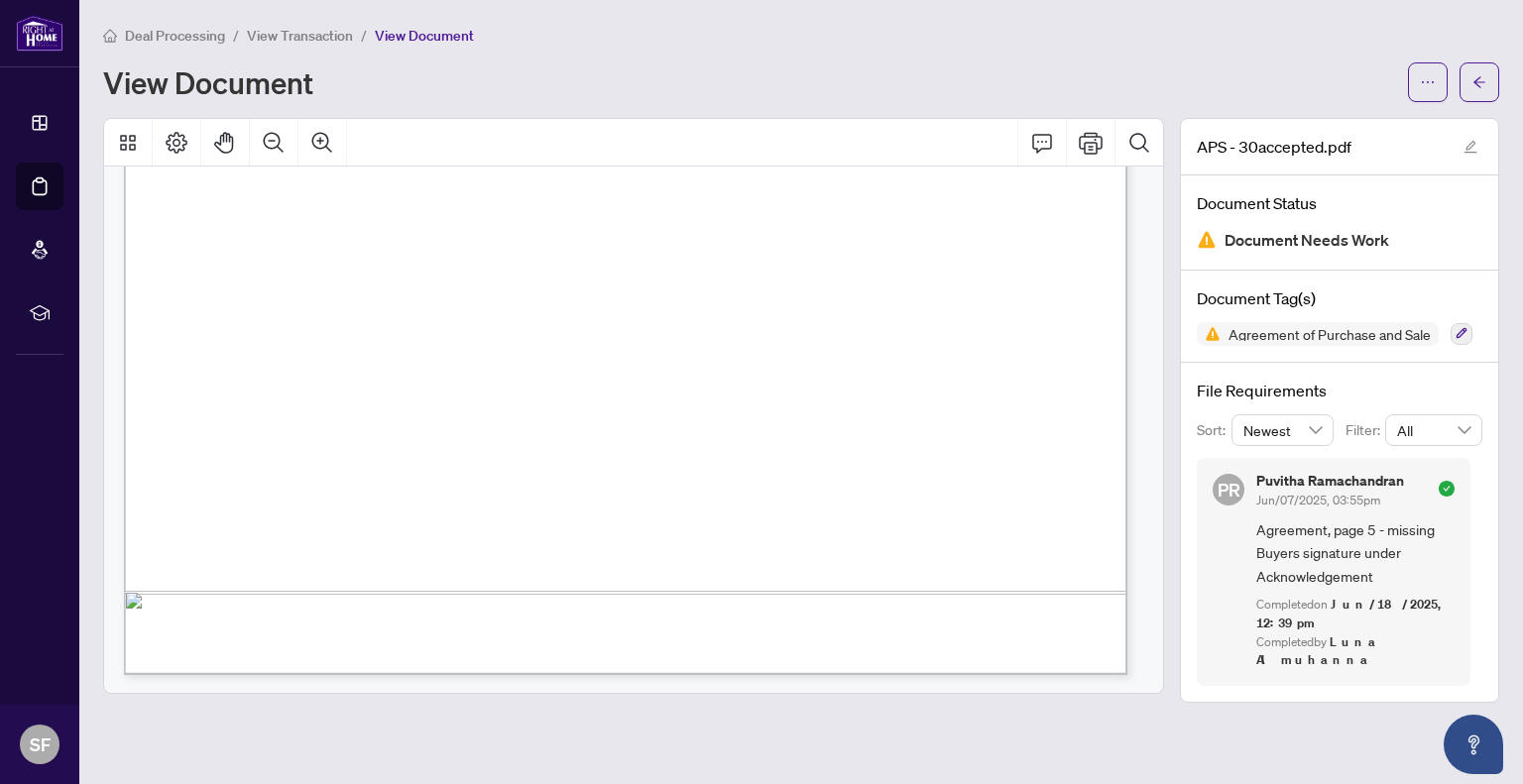 click on "View Transaction" at bounding box center [299, 36] 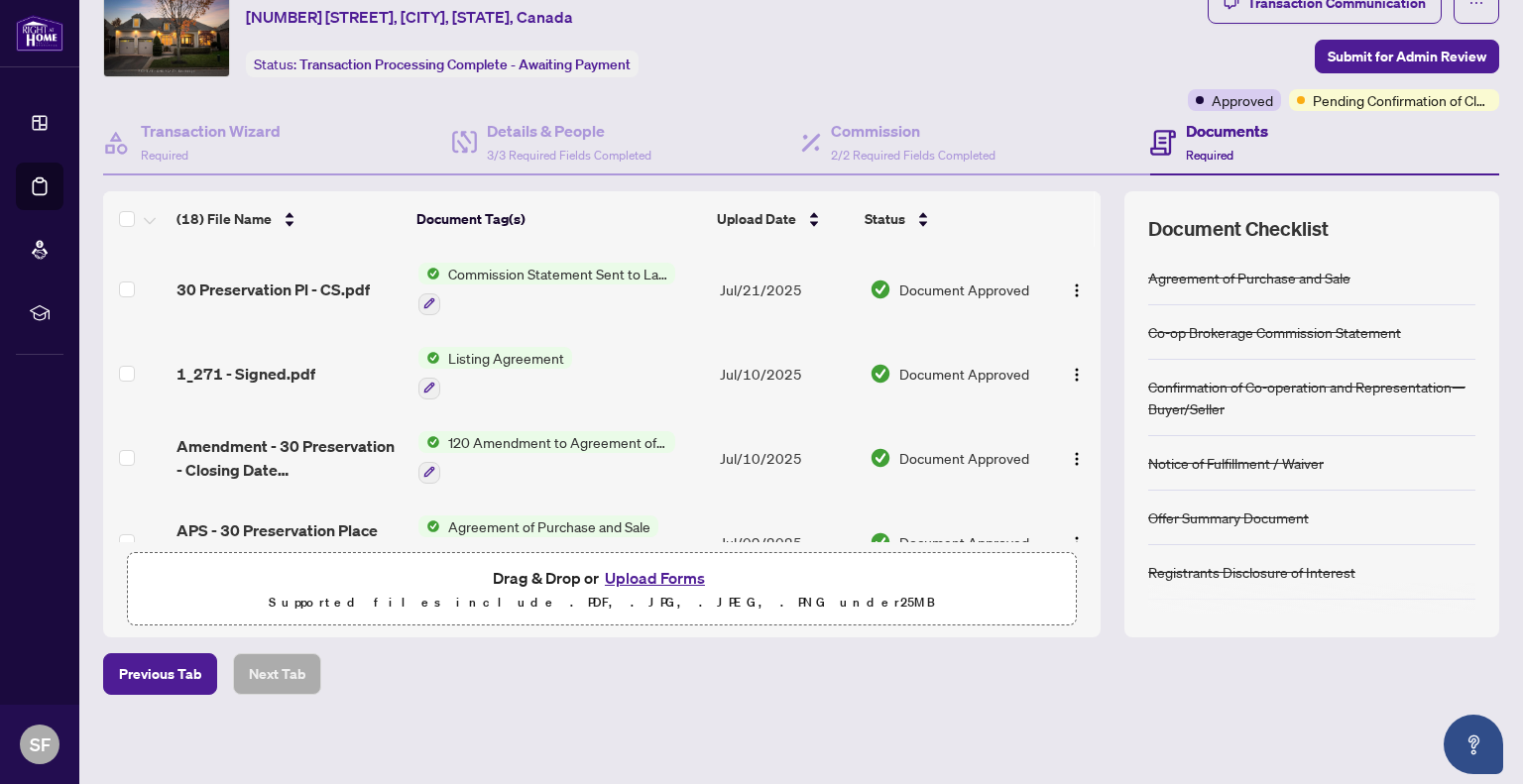 scroll, scrollTop: 0, scrollLeft: 0, axis: both 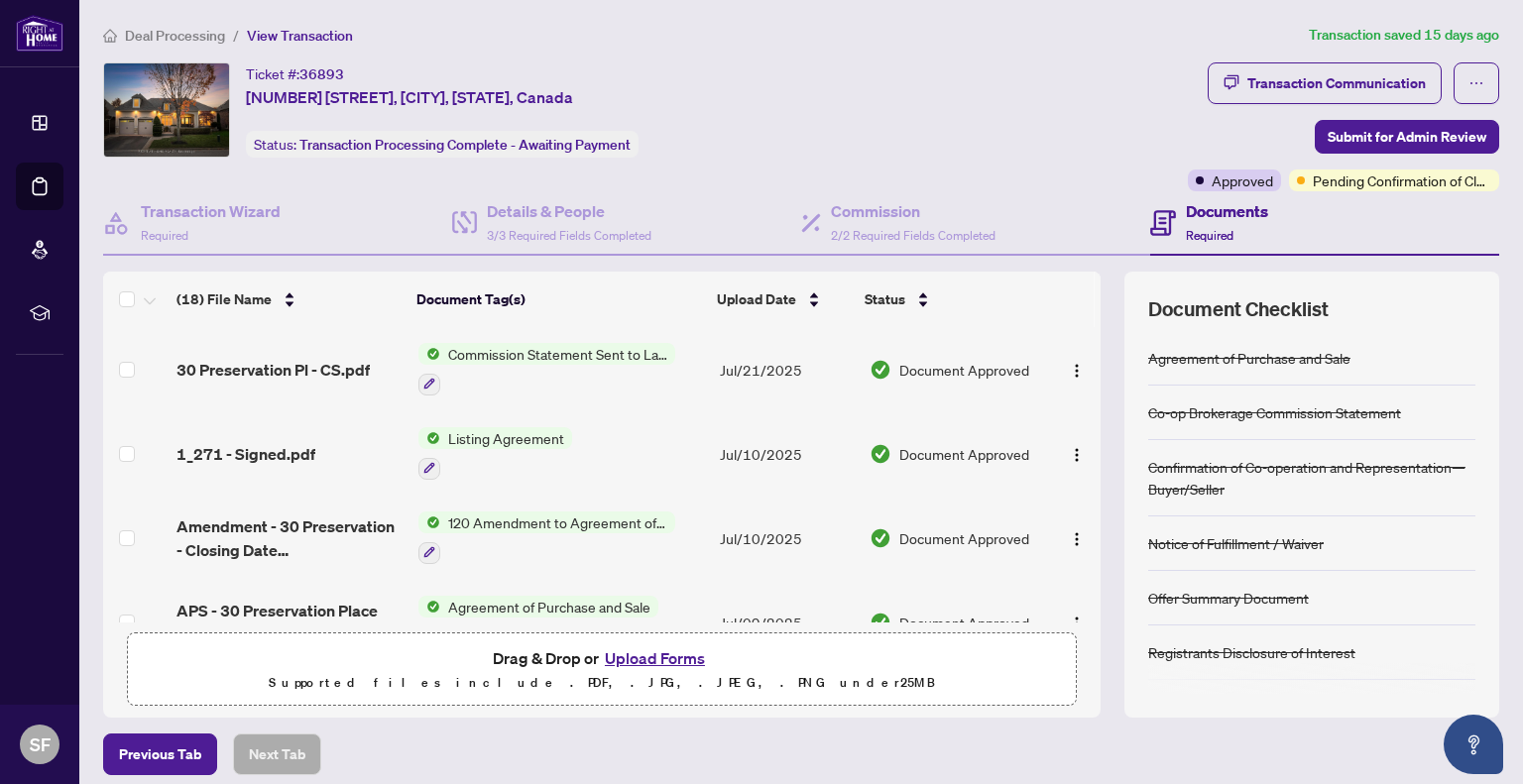 drag, startPoint x: 1084, startPoint y: 349, endPoint x: 1075, endPoint y: 298, distance: 51.78803 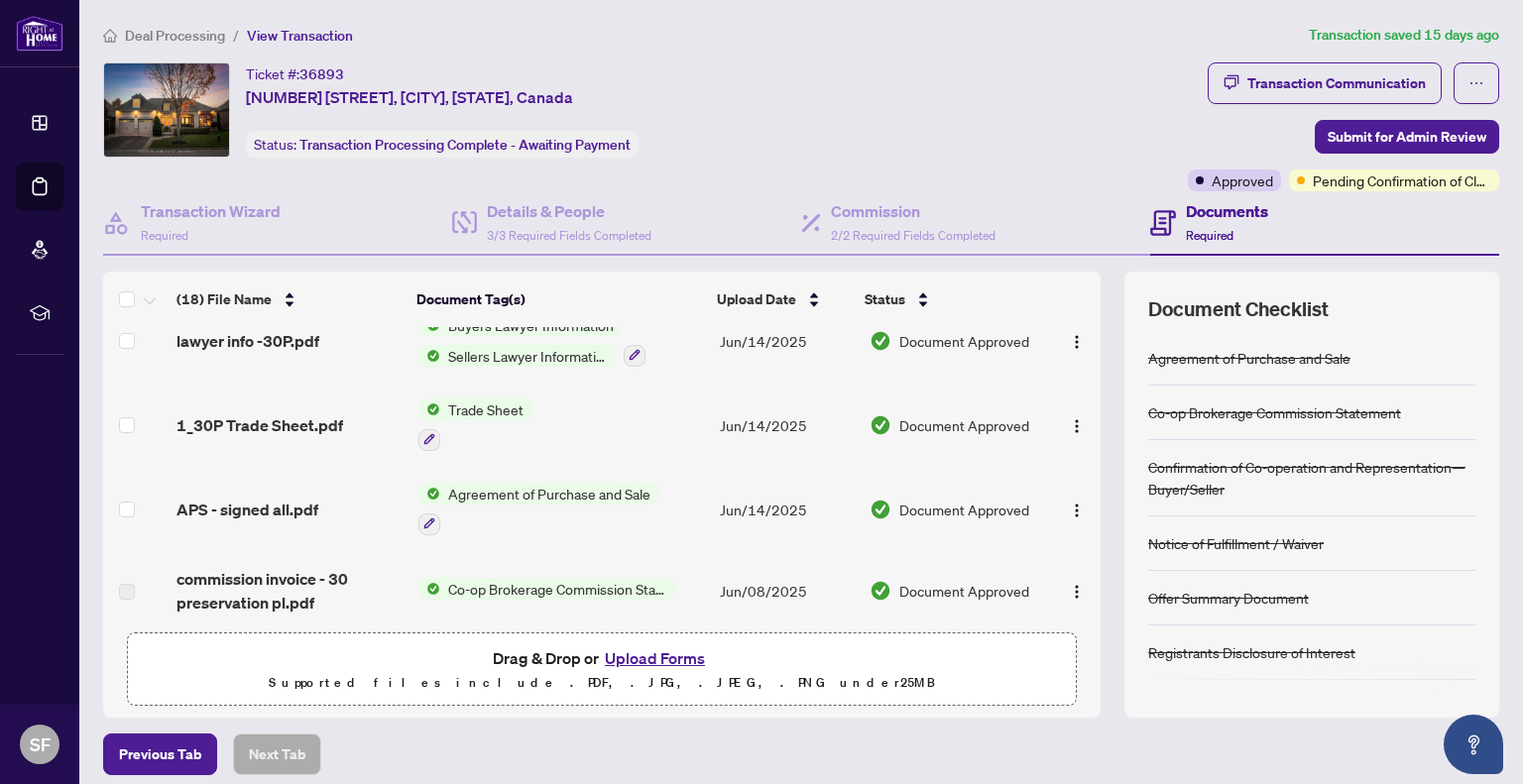 scroll, scrollTop: 487, scrollLeft: 0, axis: vertical 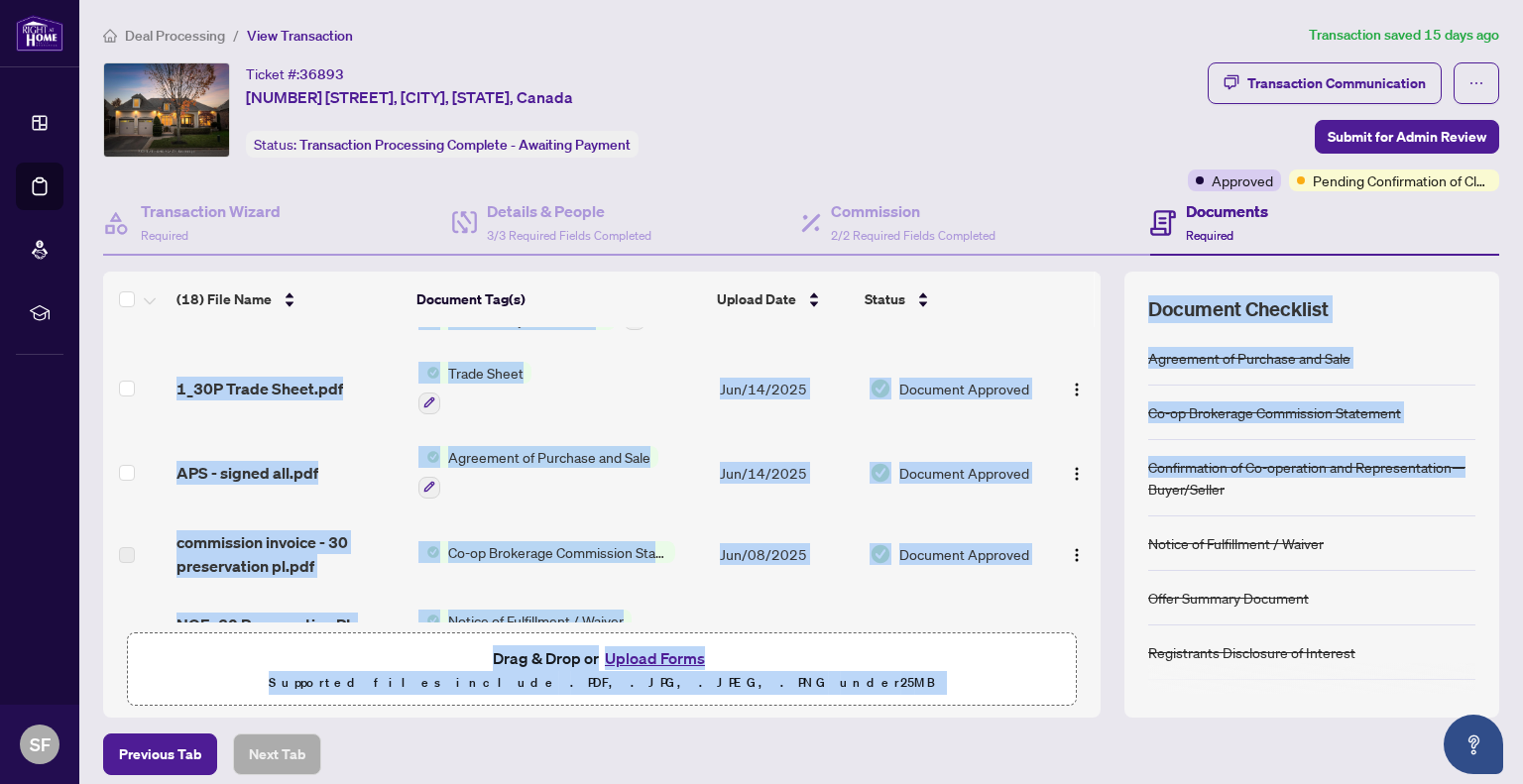 drag, startPoint x: 1086, startPoint y: 442, endPoint x: 1098, endPoint y: 491, distance: 50.447993 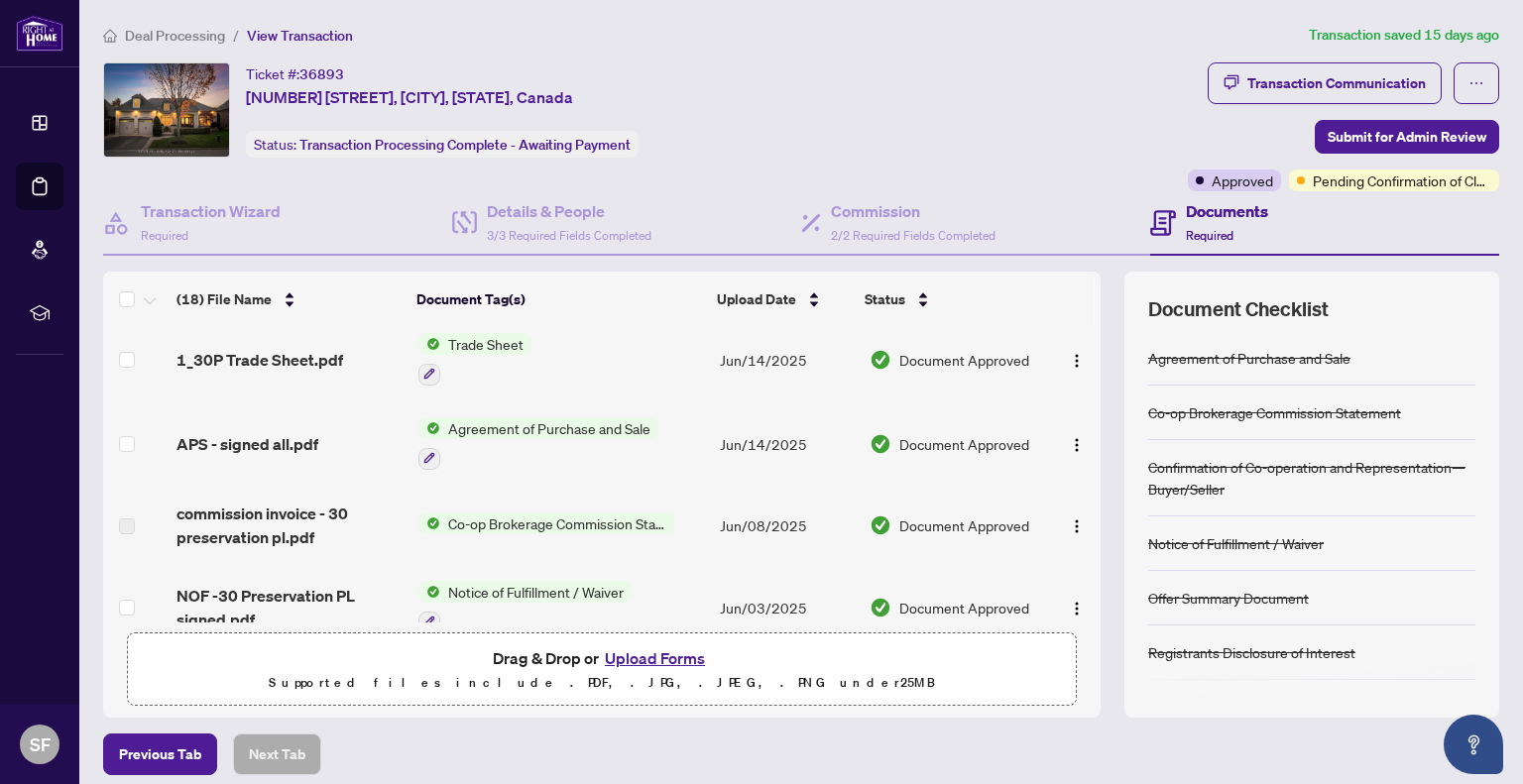 scroll, scrollTop: 504, scrollLeft: 0, axis: vertical 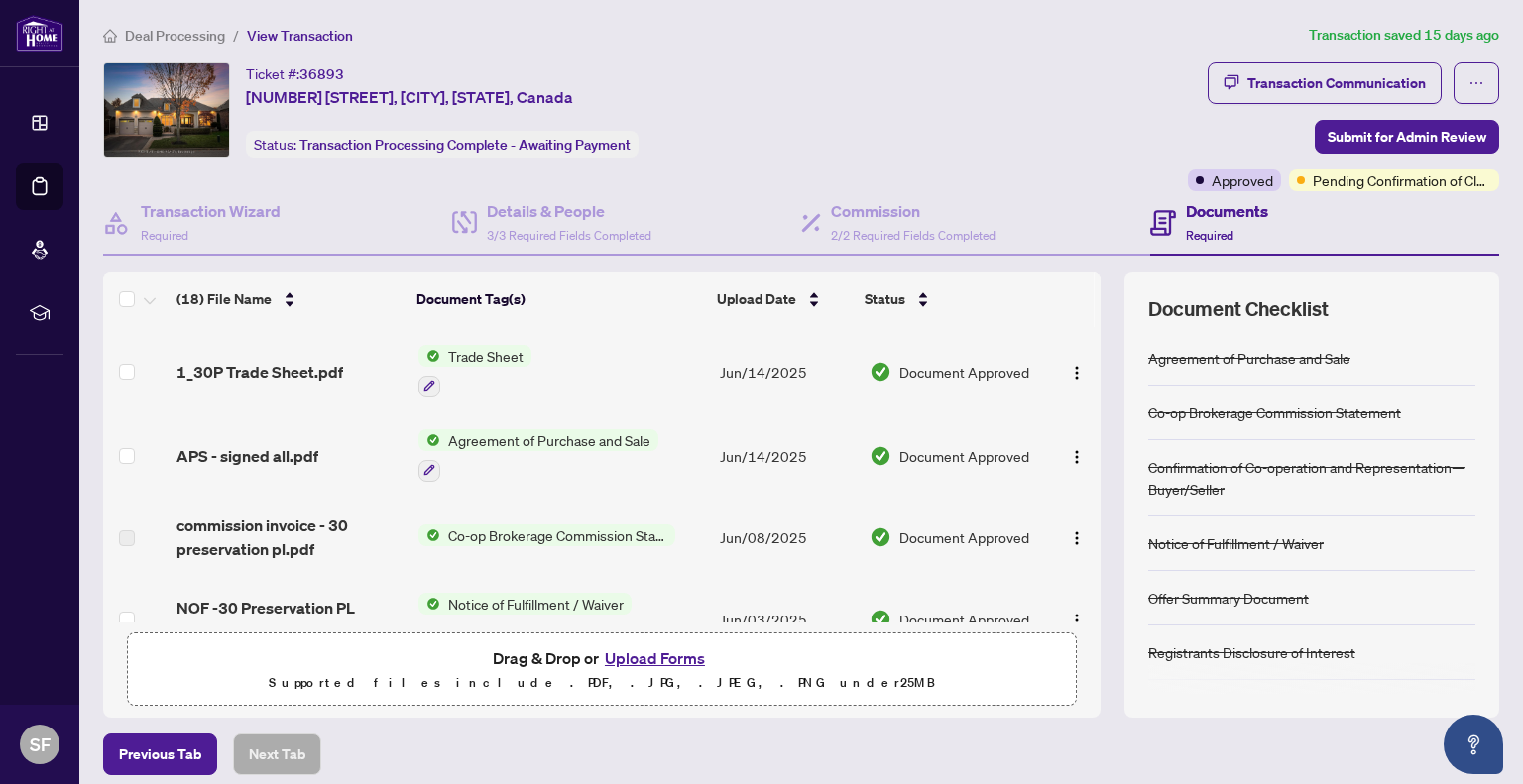 drag, startPoint x: 1112, startPoint y: 431, endPoint x: 1114, endPoint y: 408, distance: 23.086793 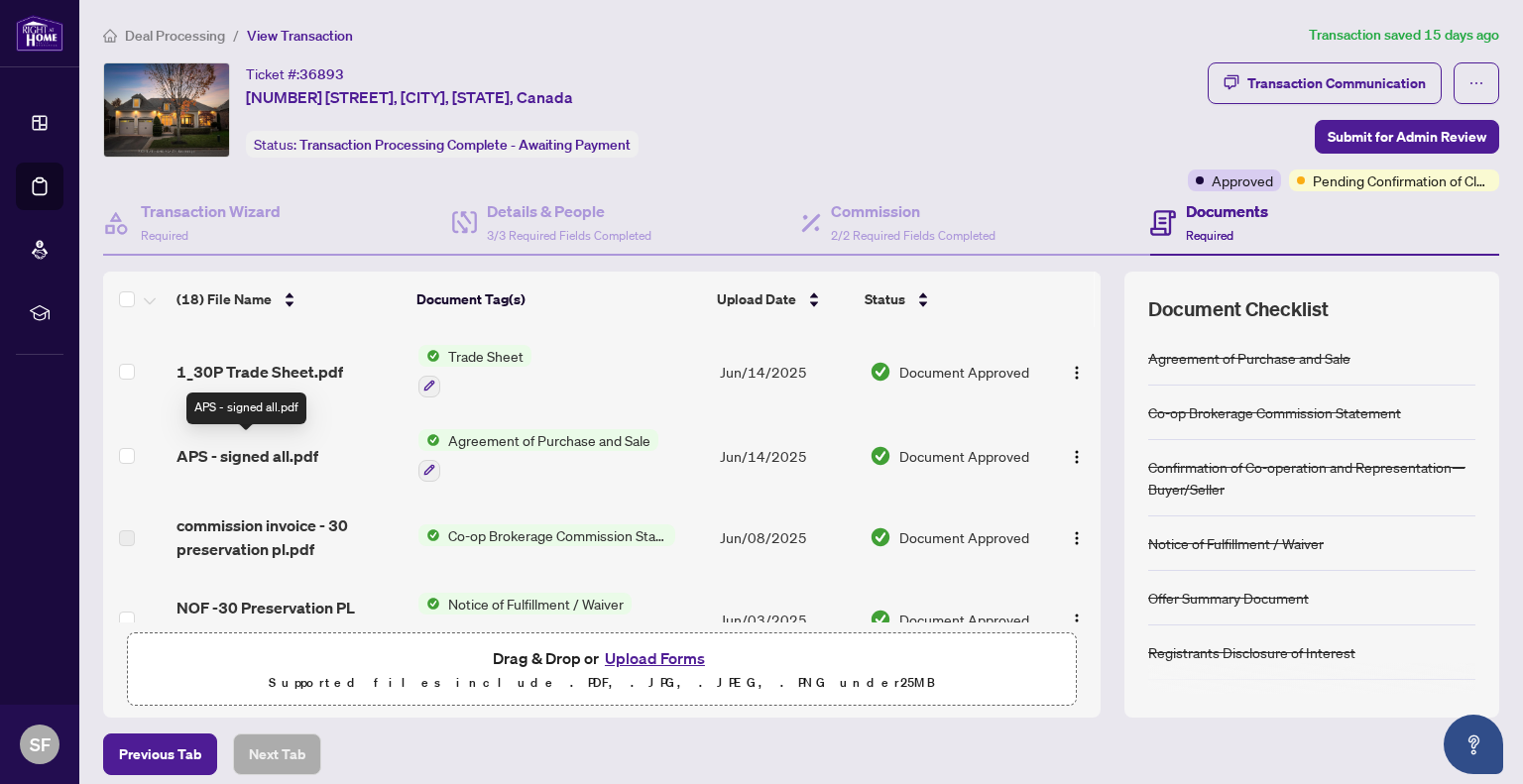 click on "APS - signed all.pdf" at bounding box center [247, 456] 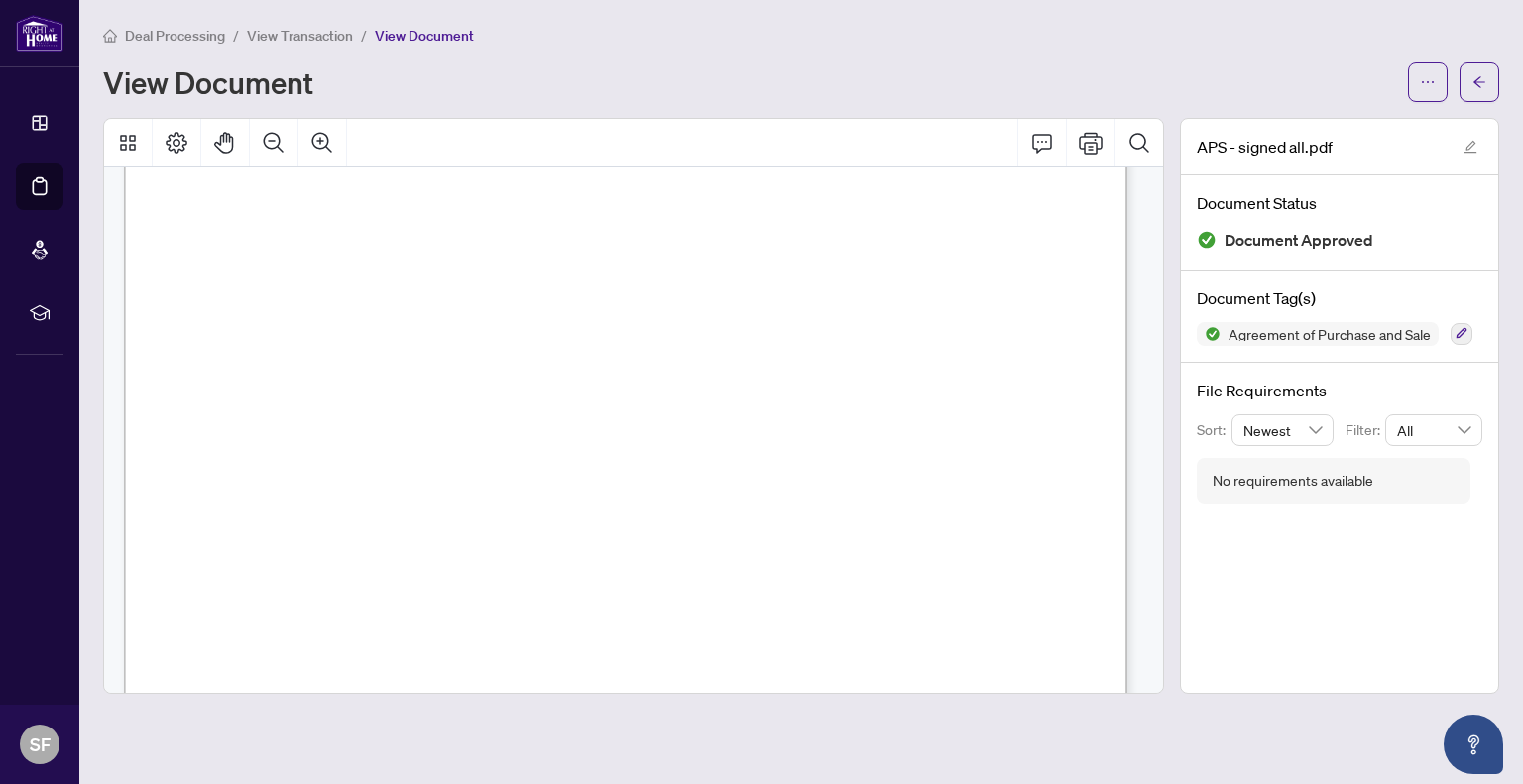 scroll, scrollTop: 7462, scrollLeft: 0, axis: vertical 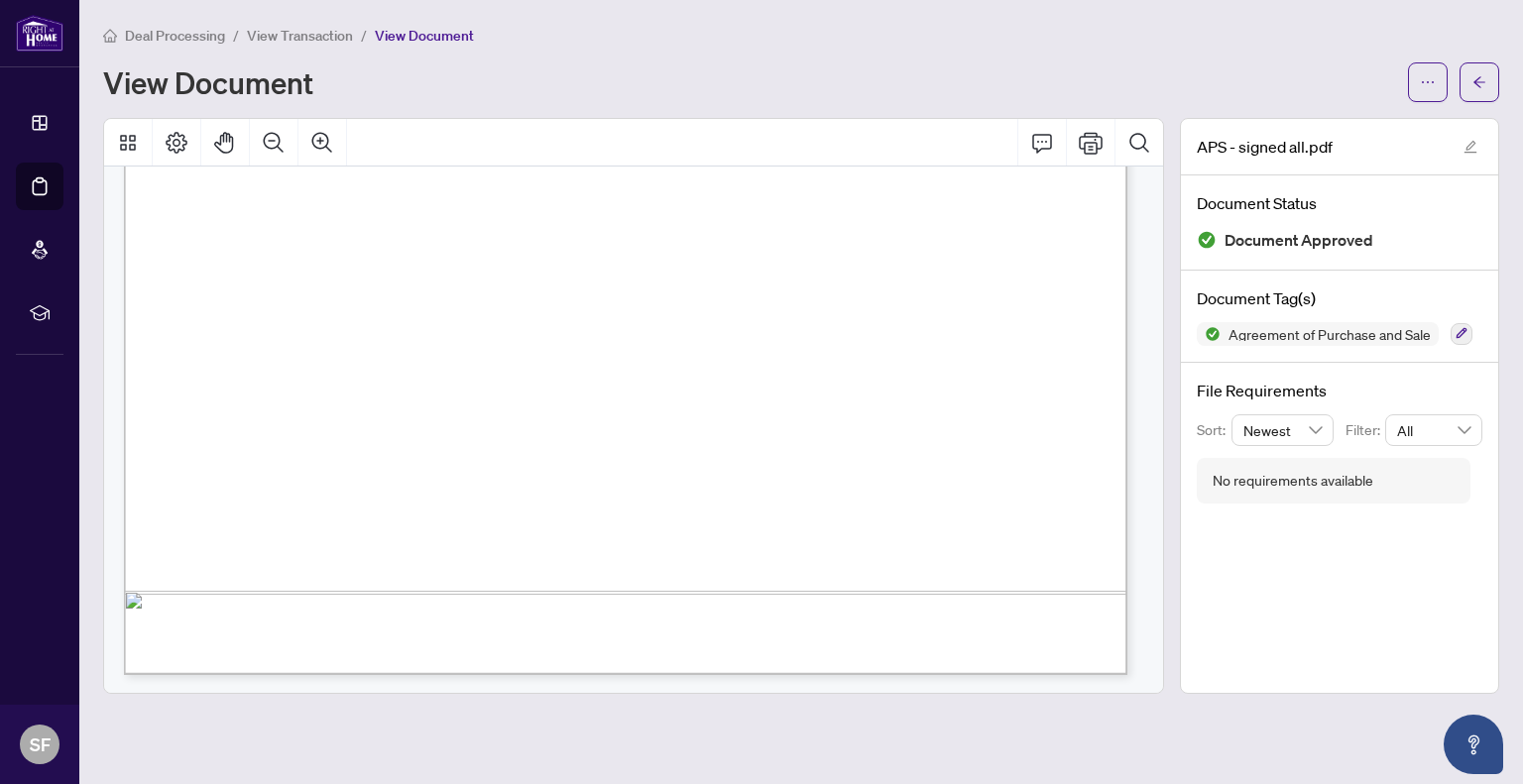 click on "APS - signed all.pdf Document Status Document Approved Document Tag(s) Agreement of Purchase and Sale File Requirements Sort: Newest Filter: All No requirements available" at bounding box center [1340, 405] 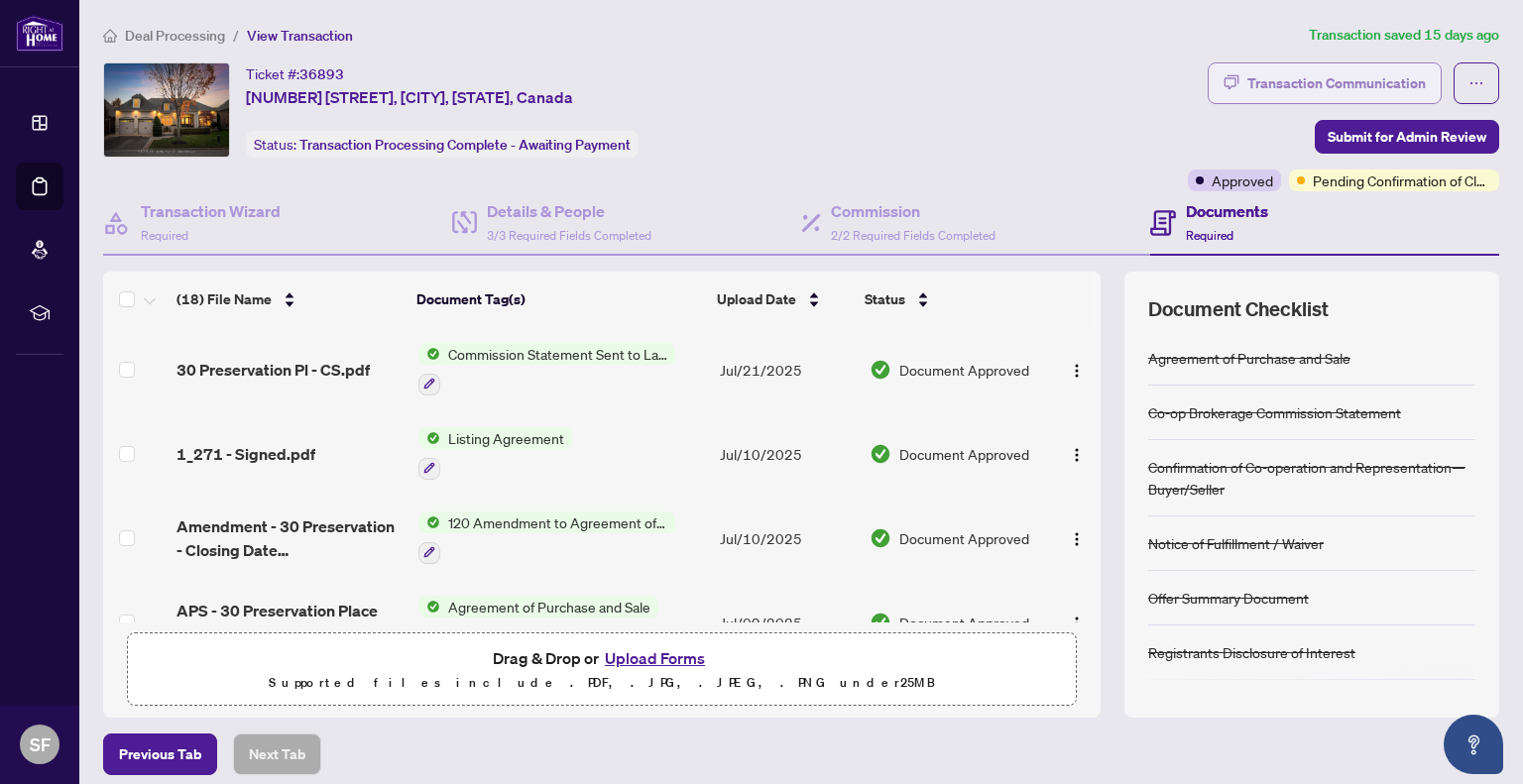 click on "Transaction Communication" at bounding box center [1337, 83] 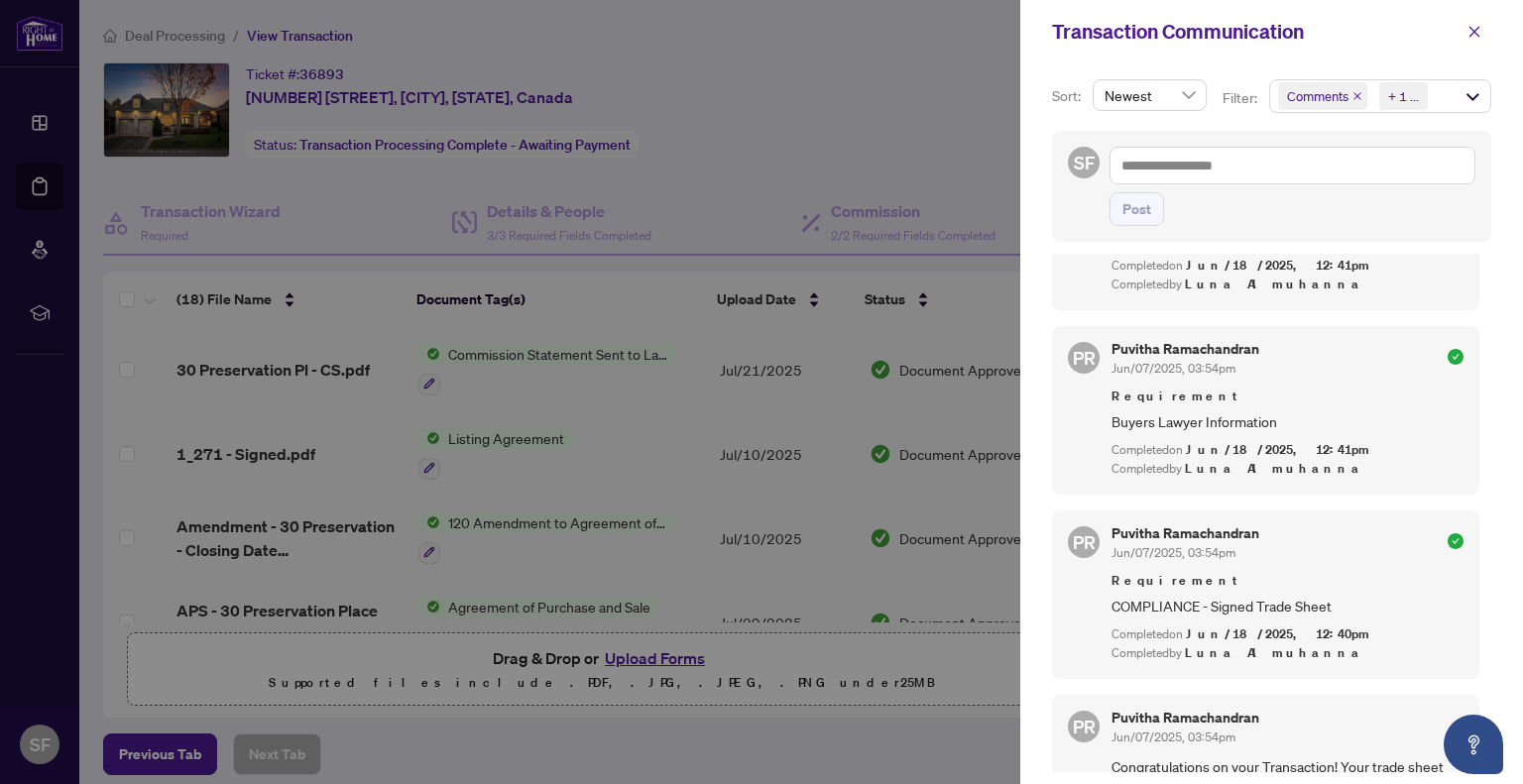 scroll, scrollTop: 0, scrollLeft: 0, axis: both 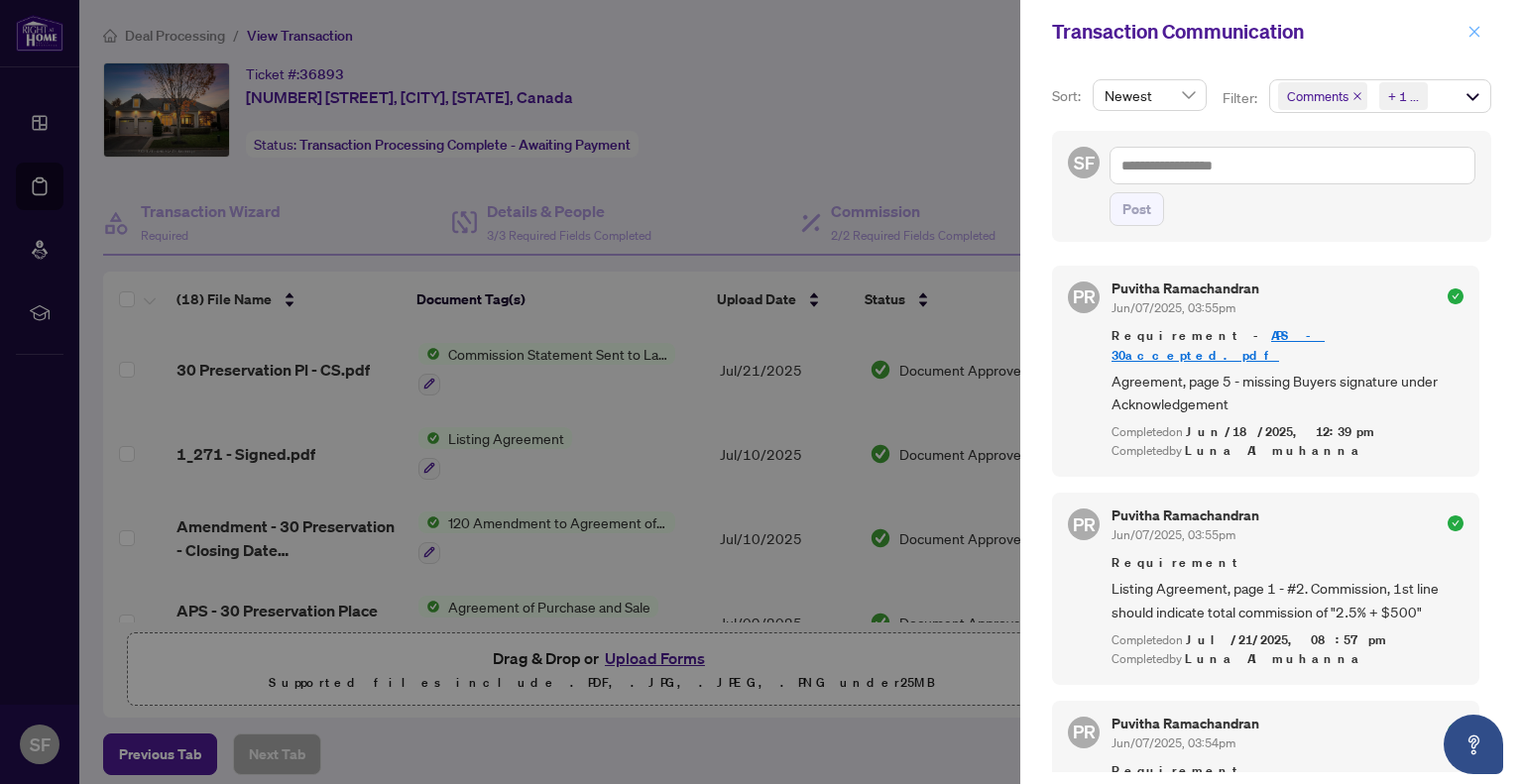 click 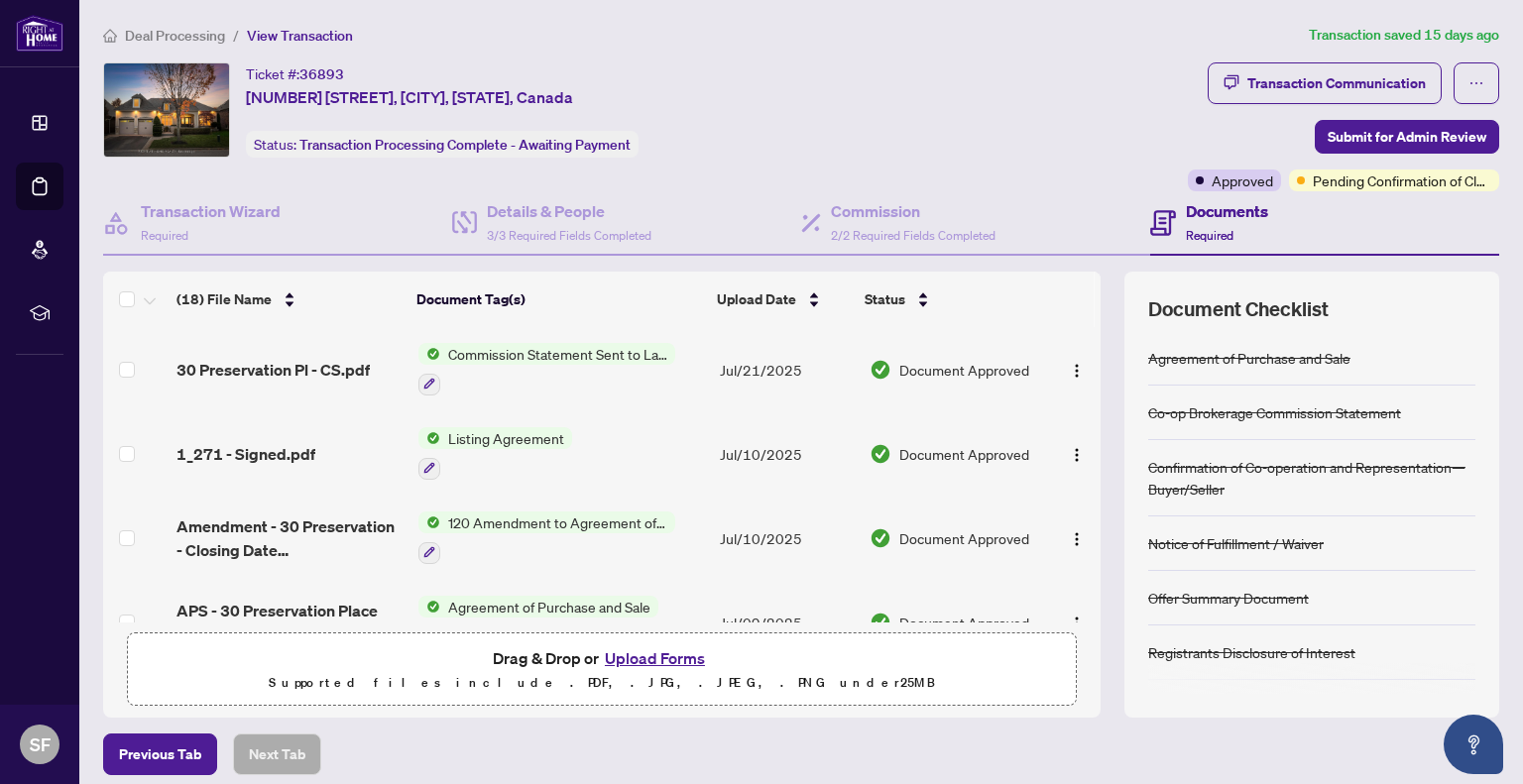 click on "Deal Processing" at bounding box center (175, 36) 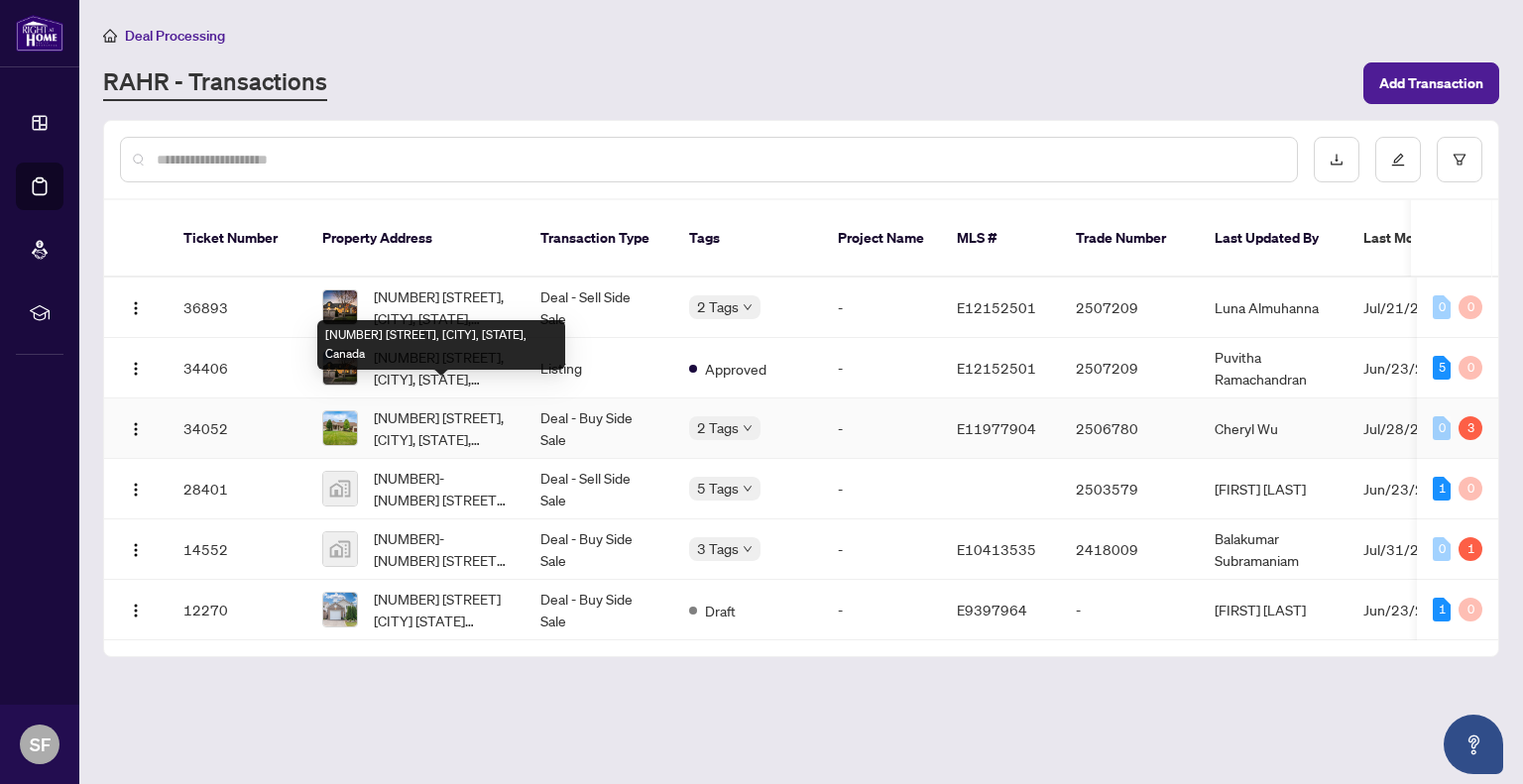 click on "[NUMBER] [STREET], [CITY], [STATE], Canada" at bounding box center [441, 428] 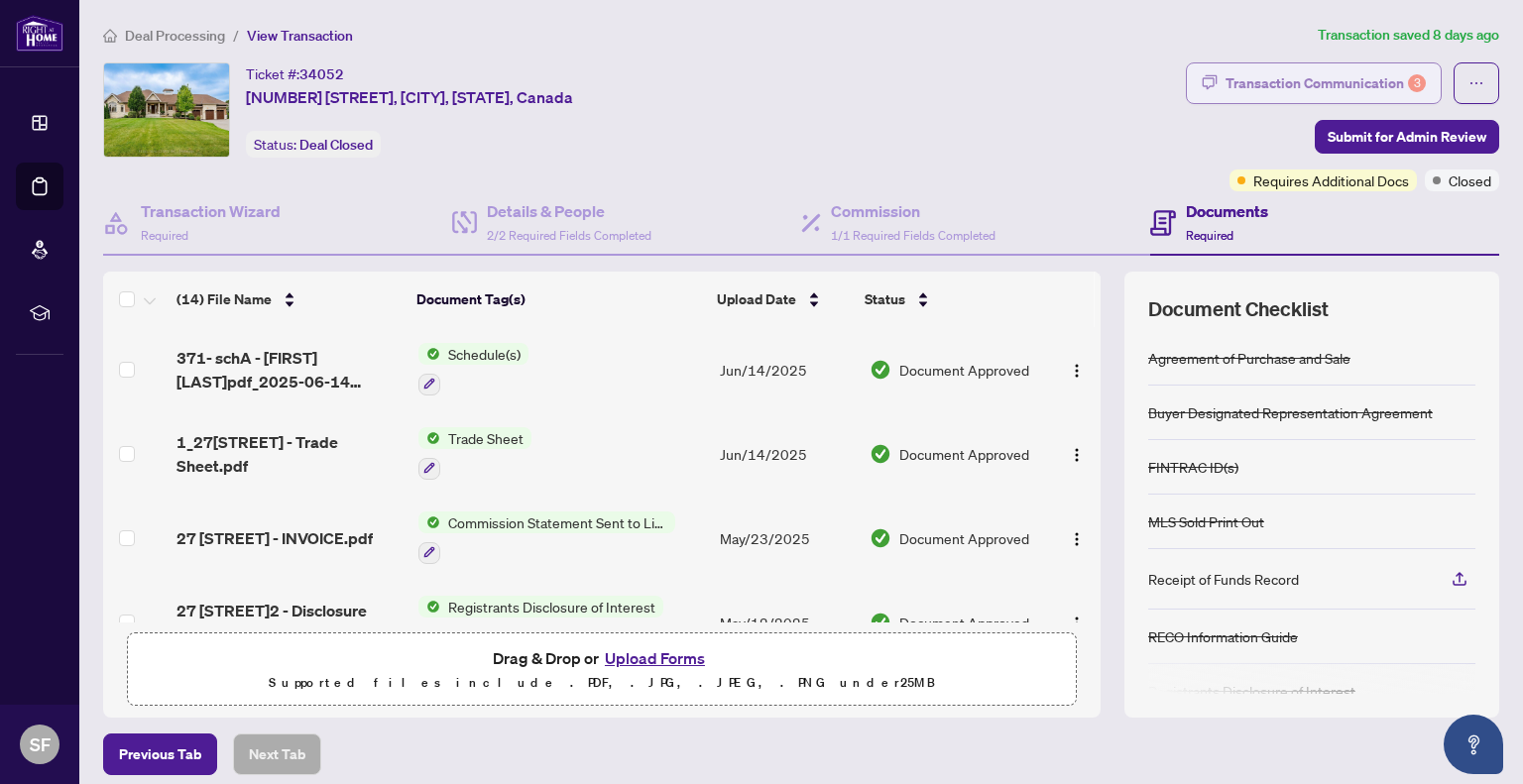 click on "Transaction Communication 3" at bounding box center (1326, 83) 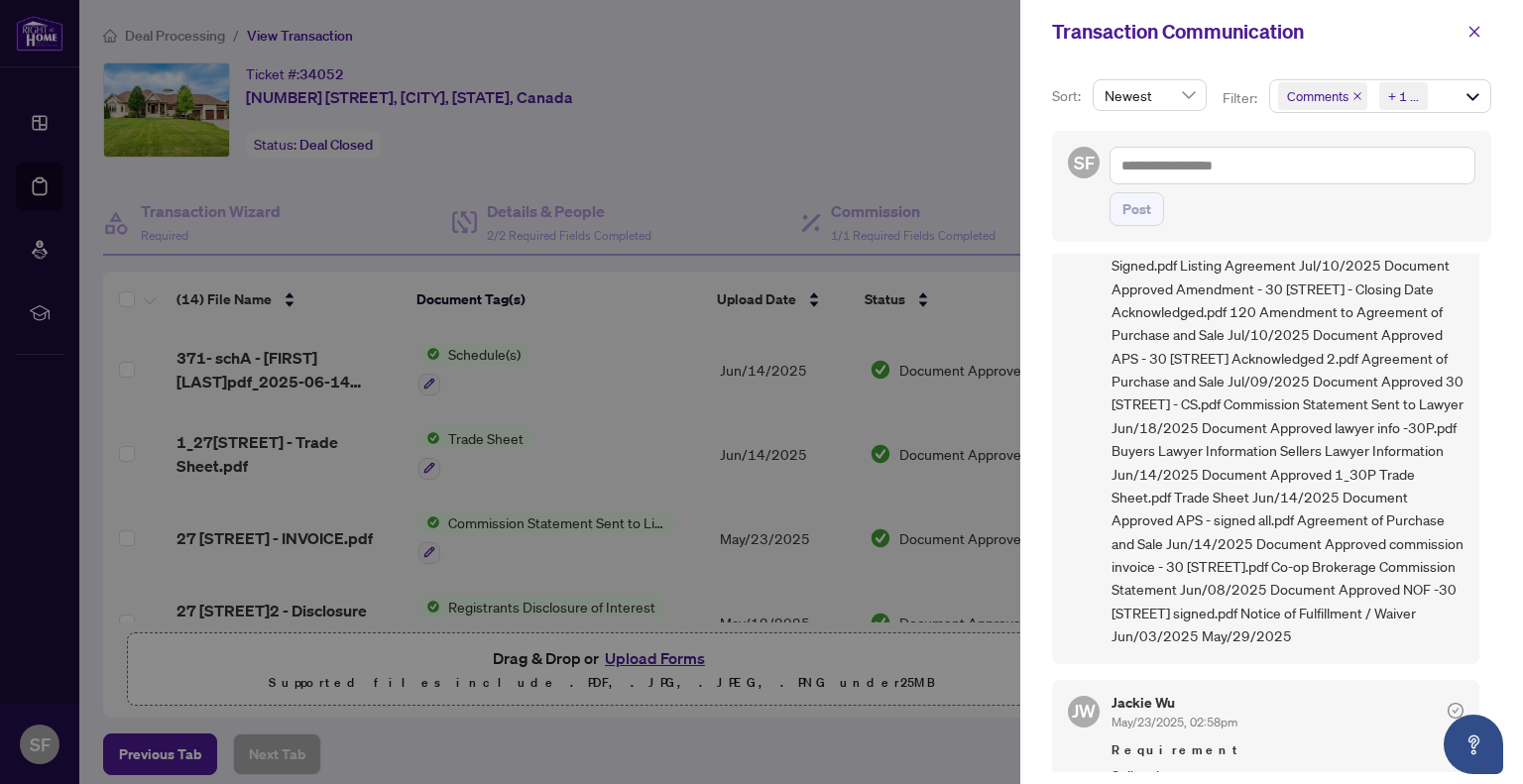 scroll, scrollTop: 601, scrollLeft: 0, axis: vertical 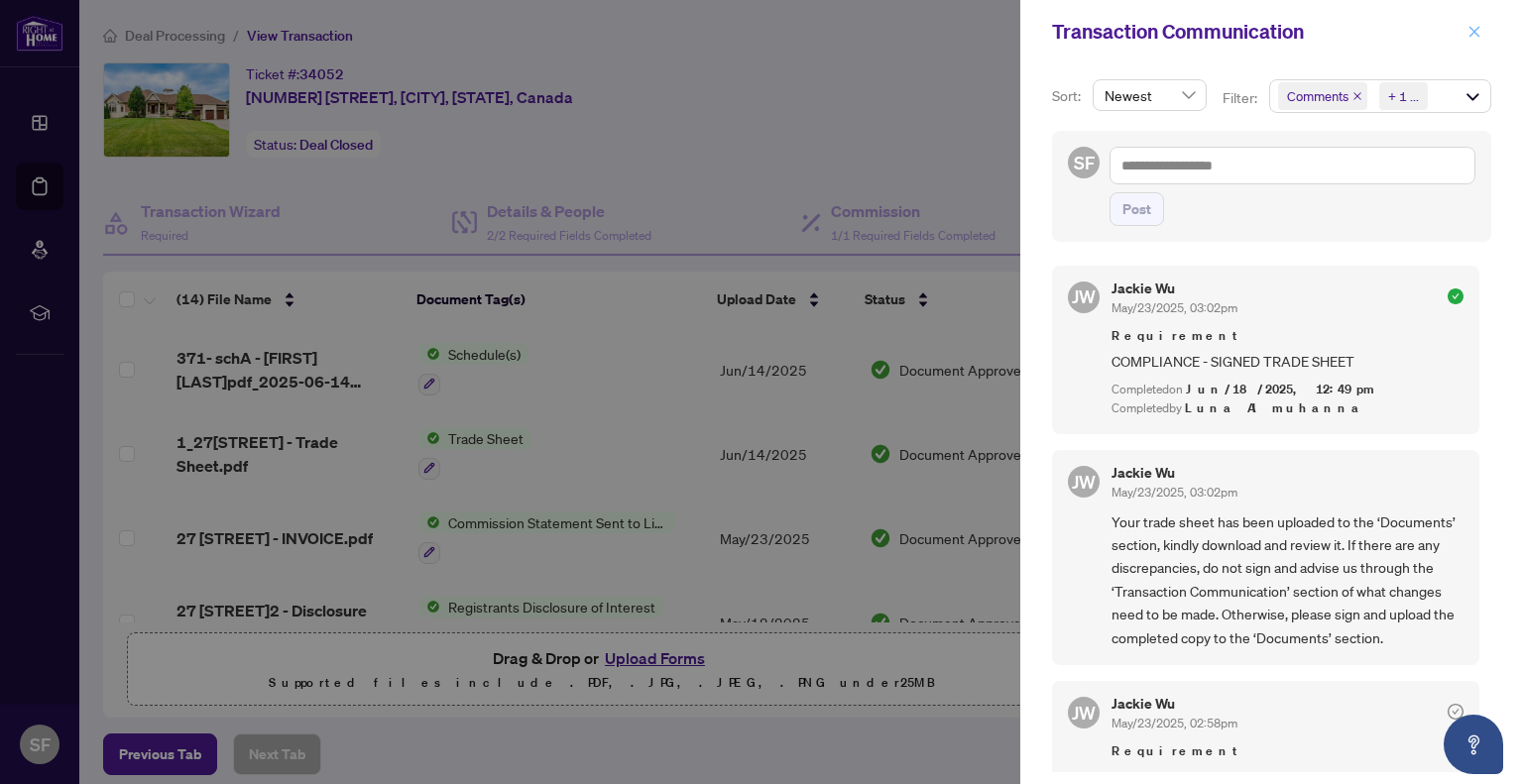 click 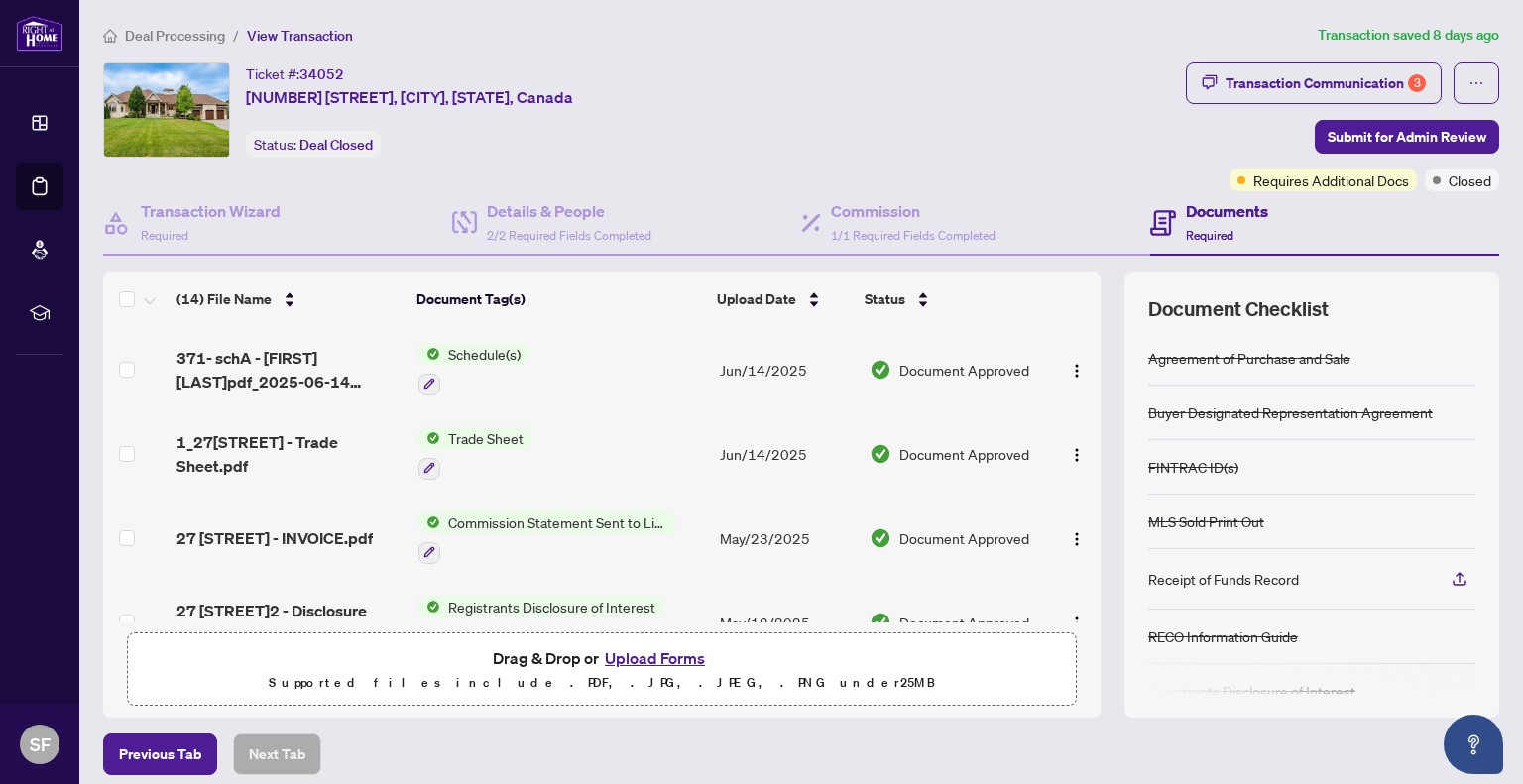 click on "Deal Processing" at bounding box center (175, 36) 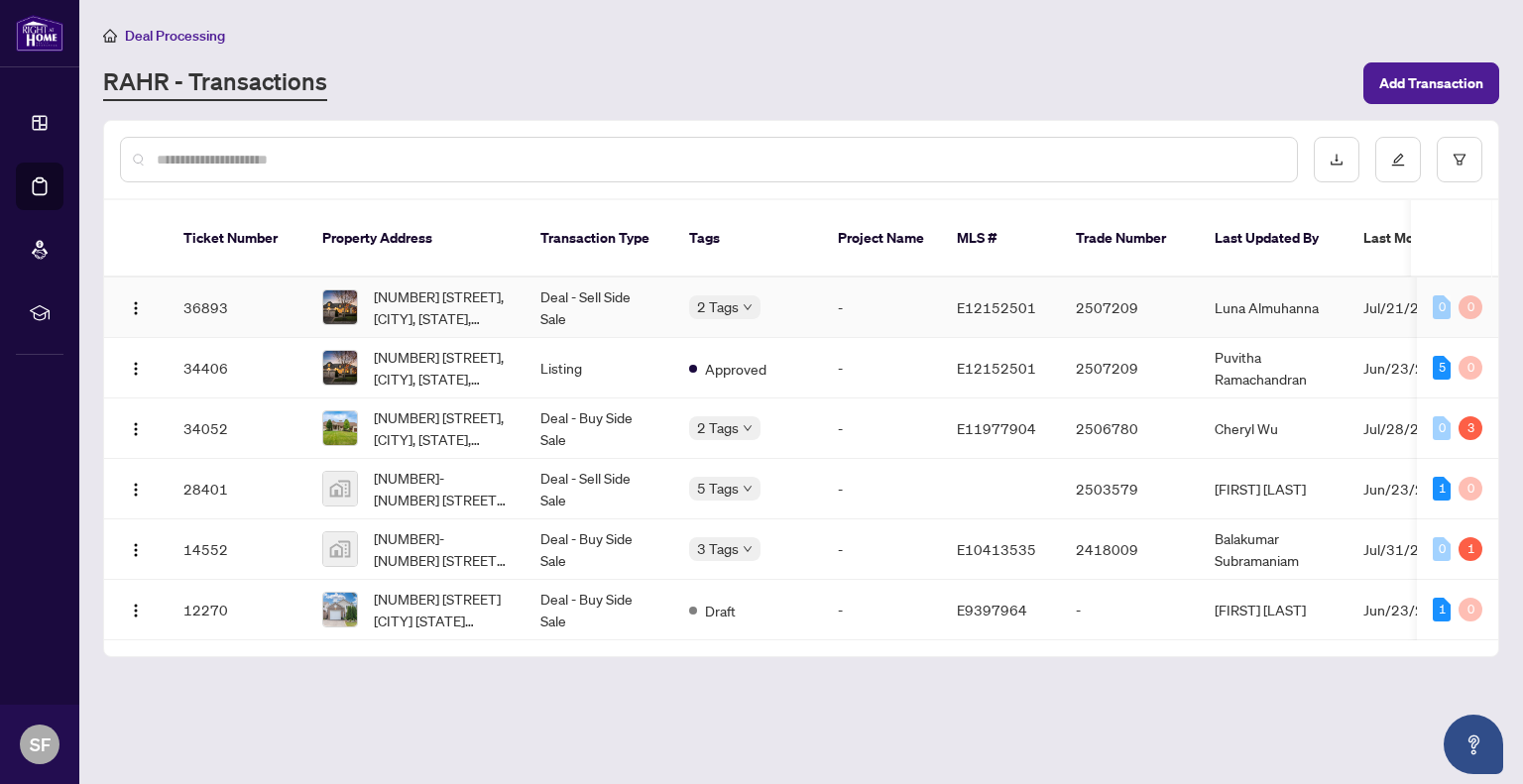 click on "Deal - Sell Side Sale" at bounding box center (599, 307) 